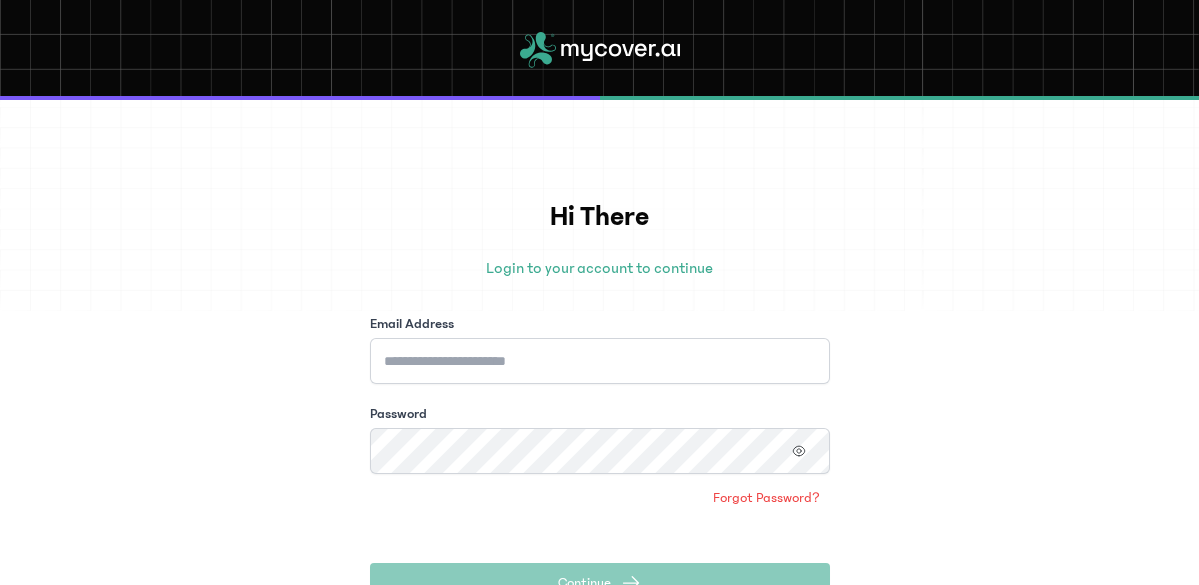scroll, scrollTop: 0, scrollLeft: 0, axis: both 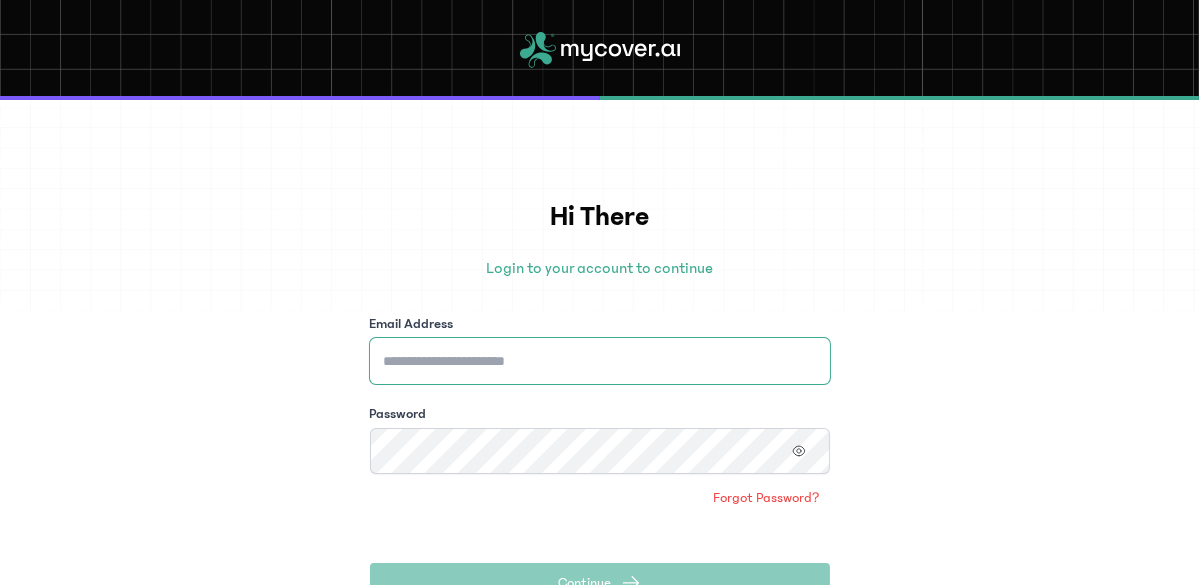click on "Email Address" at bounding box center [600, 361] 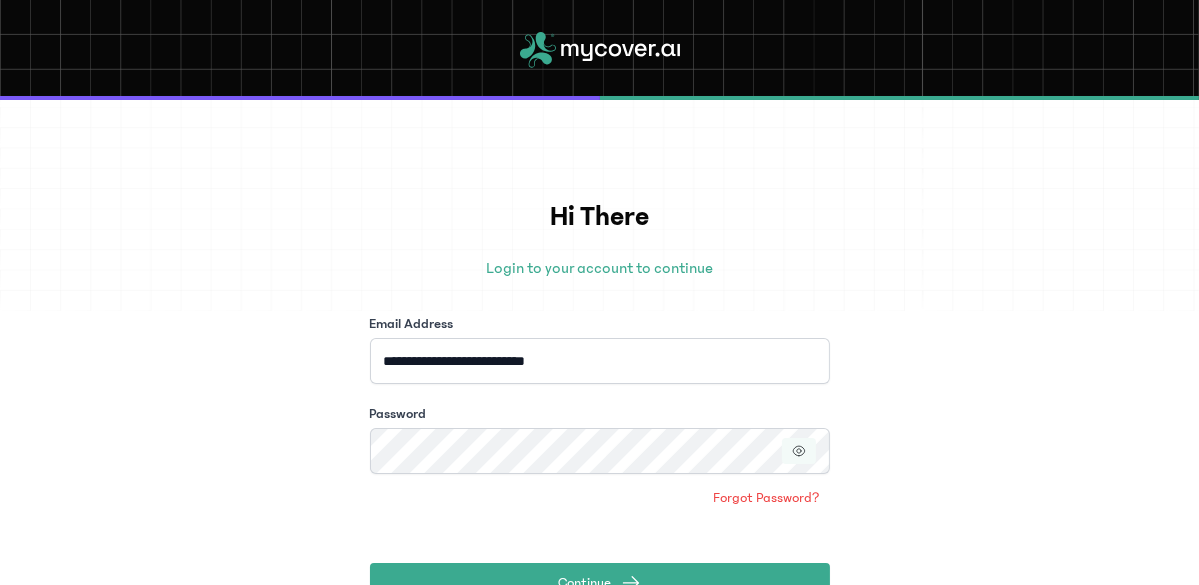 click 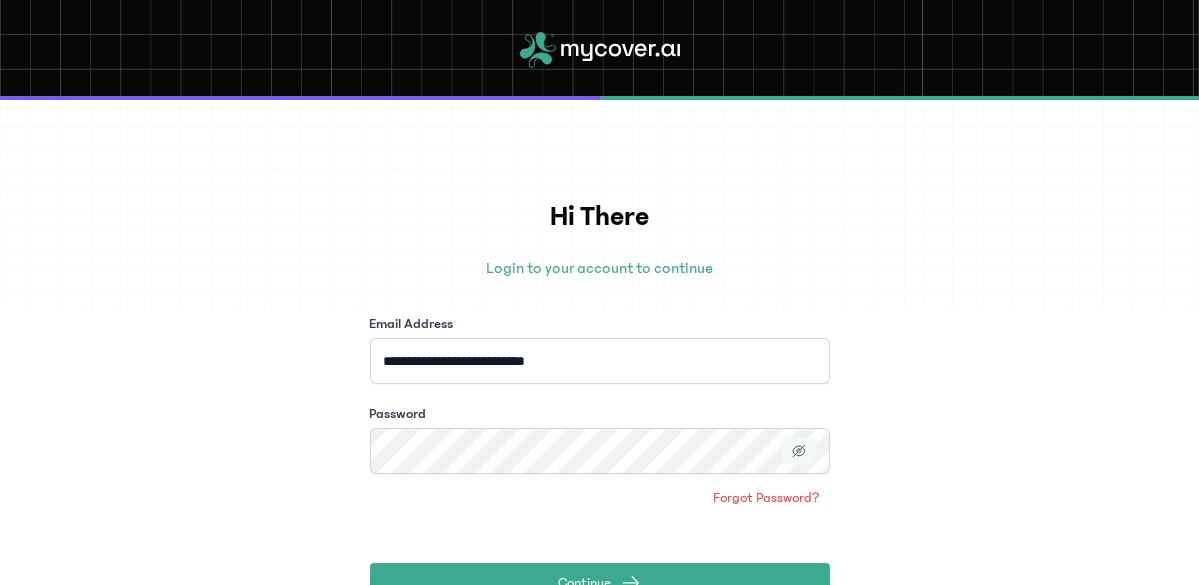 click 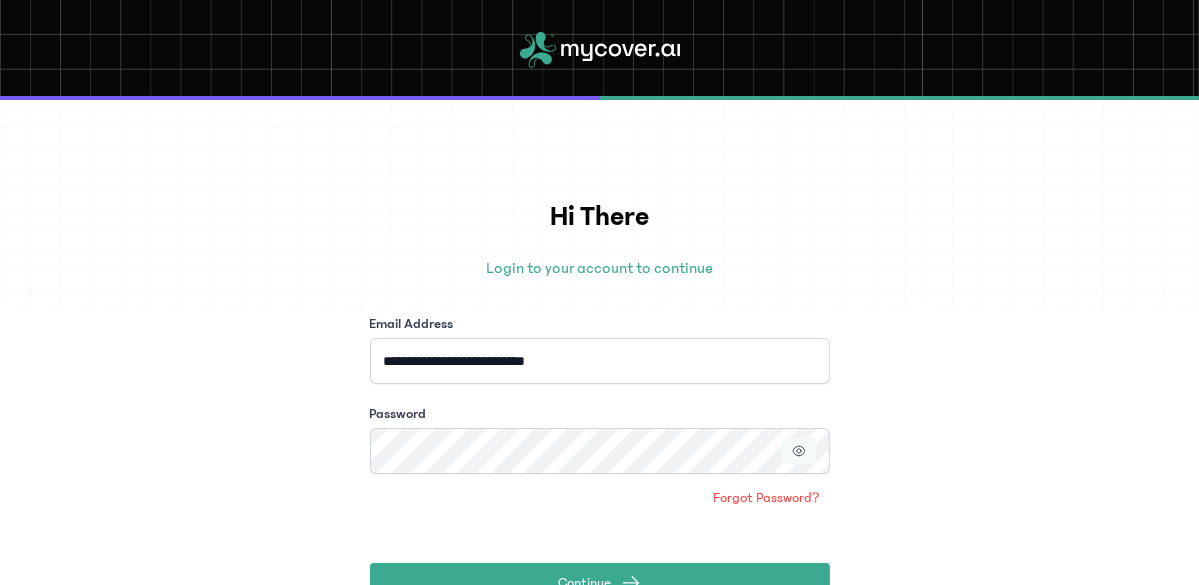 type 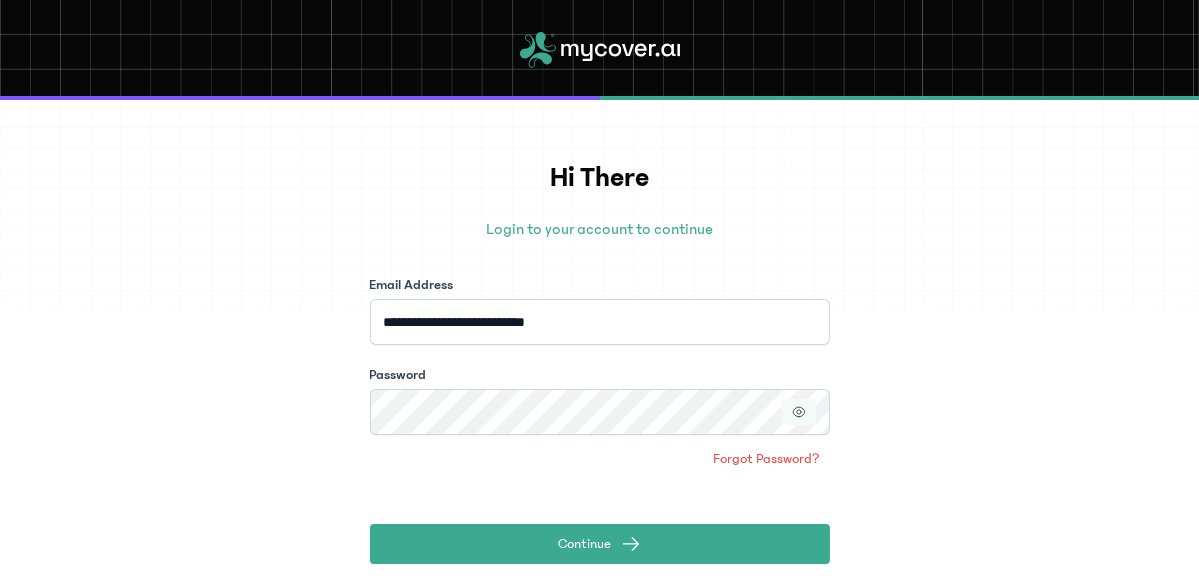 scroll, scrollTop: 78, scrollLeft: 0, axis: vertical 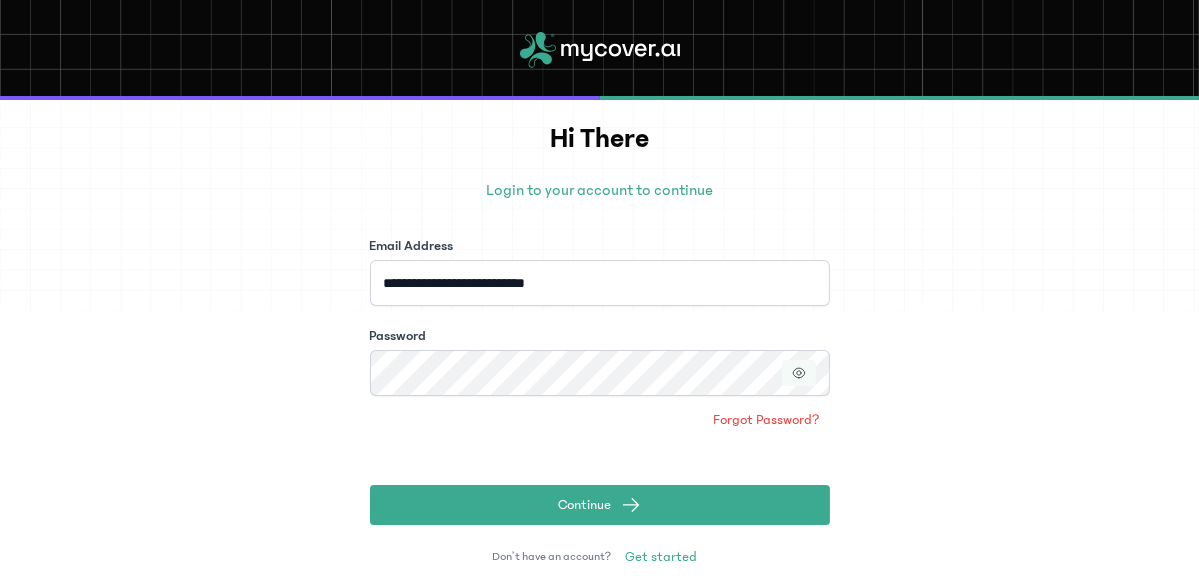 click on "Continue" 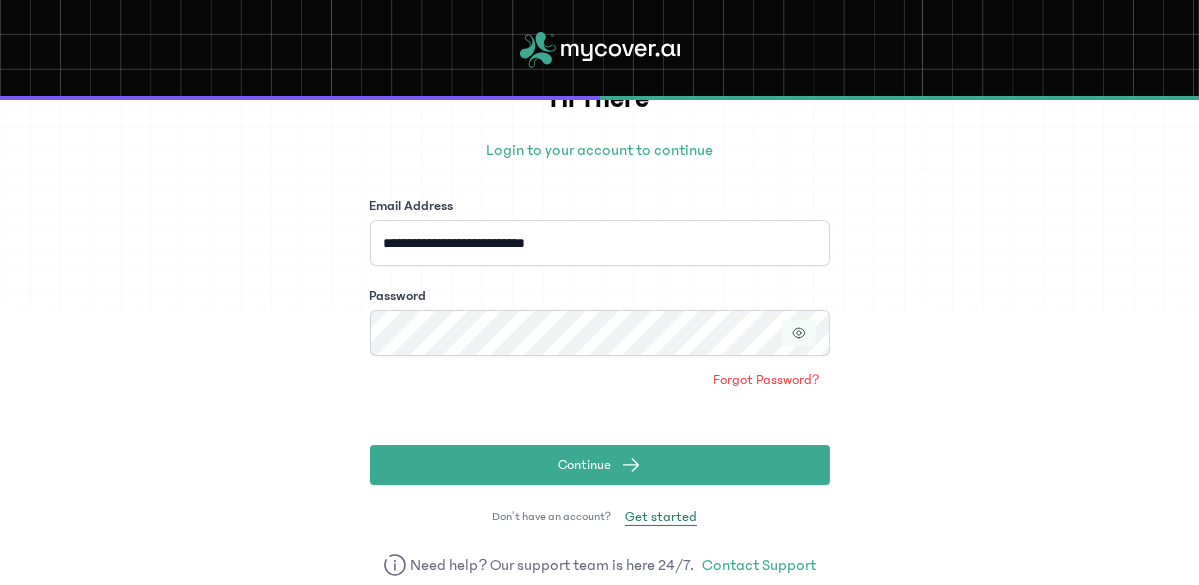 click on "Get started" 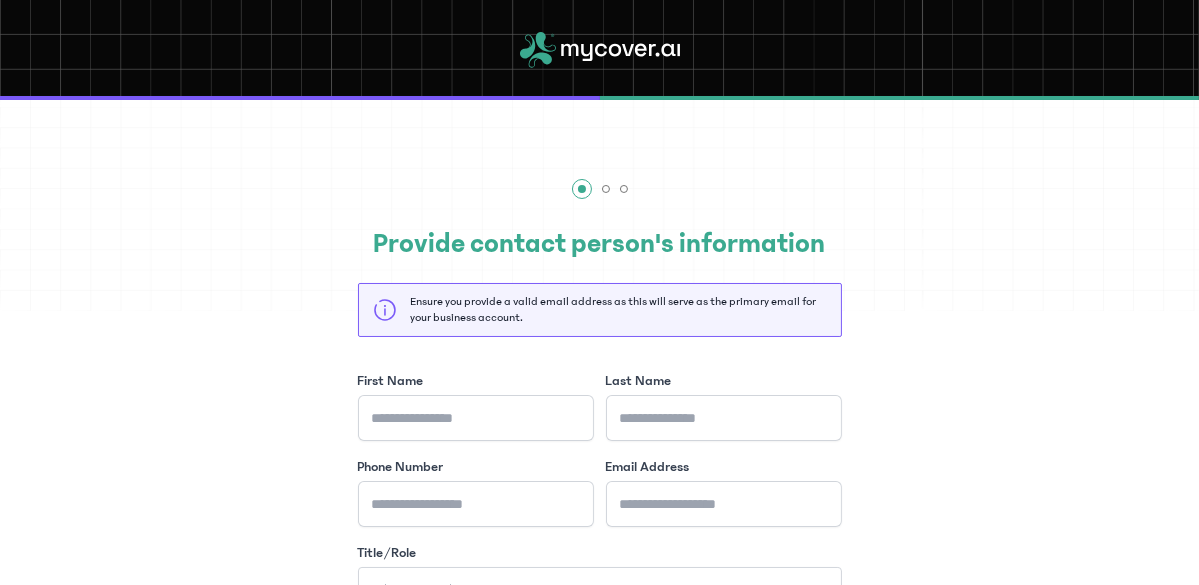 click at bounding box center [600, 189] 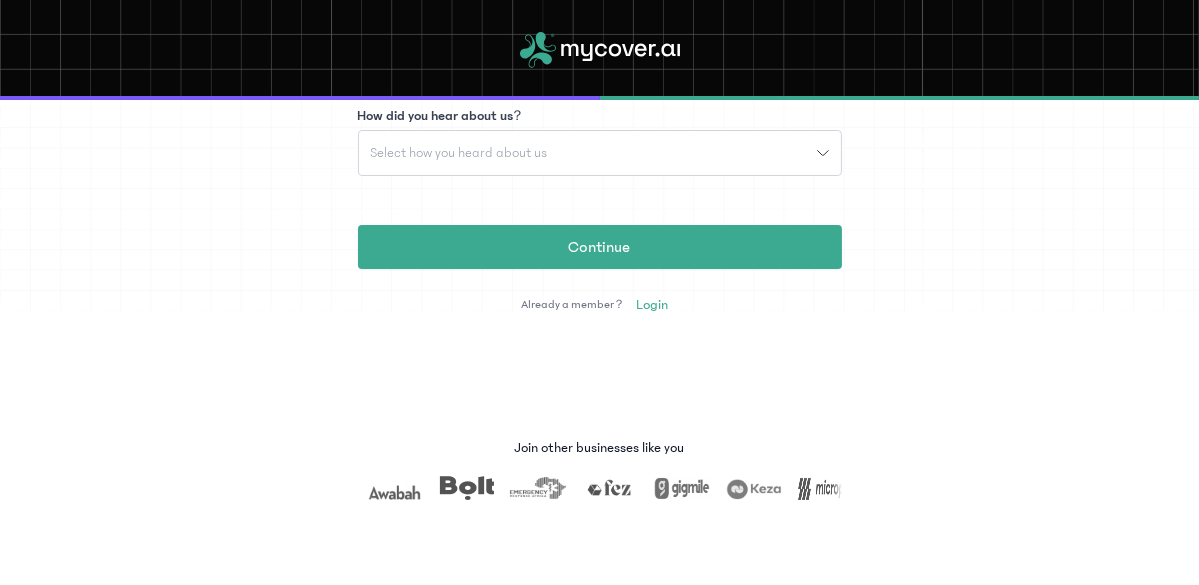 scroll, scrollTop: 552, scrollLeft: 0, axis: vertical 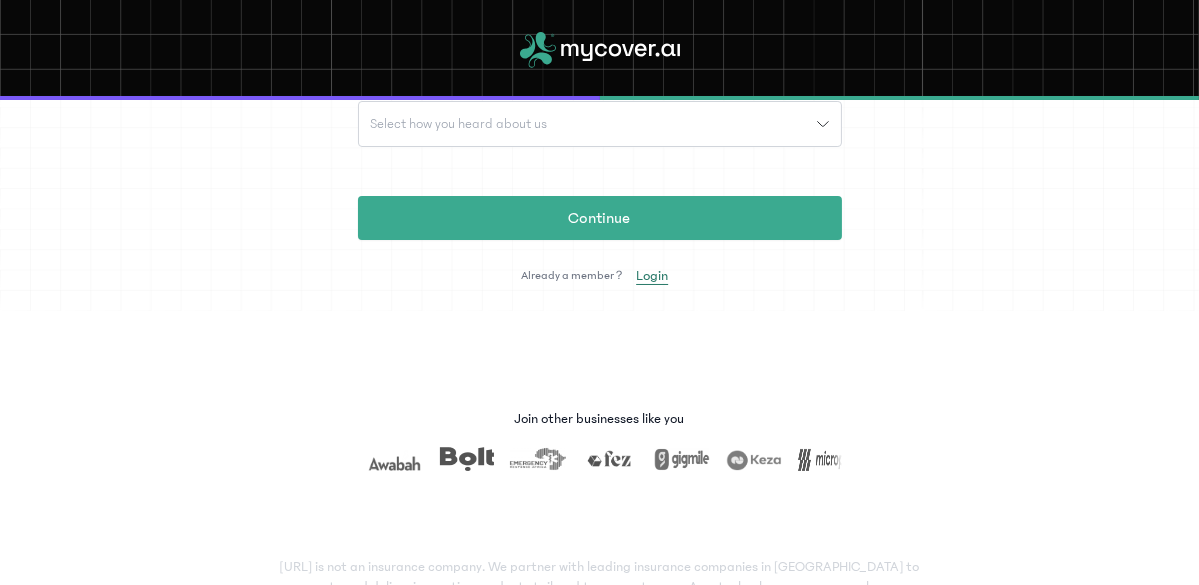 click on "Login" 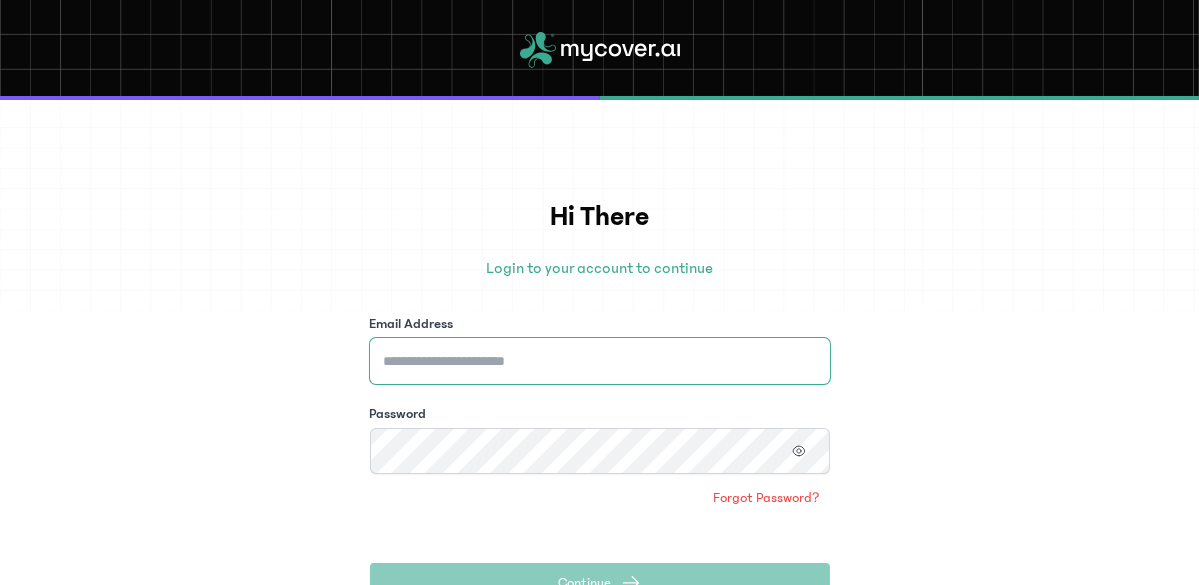click on "Email Address" at bounding box center [600, 361] 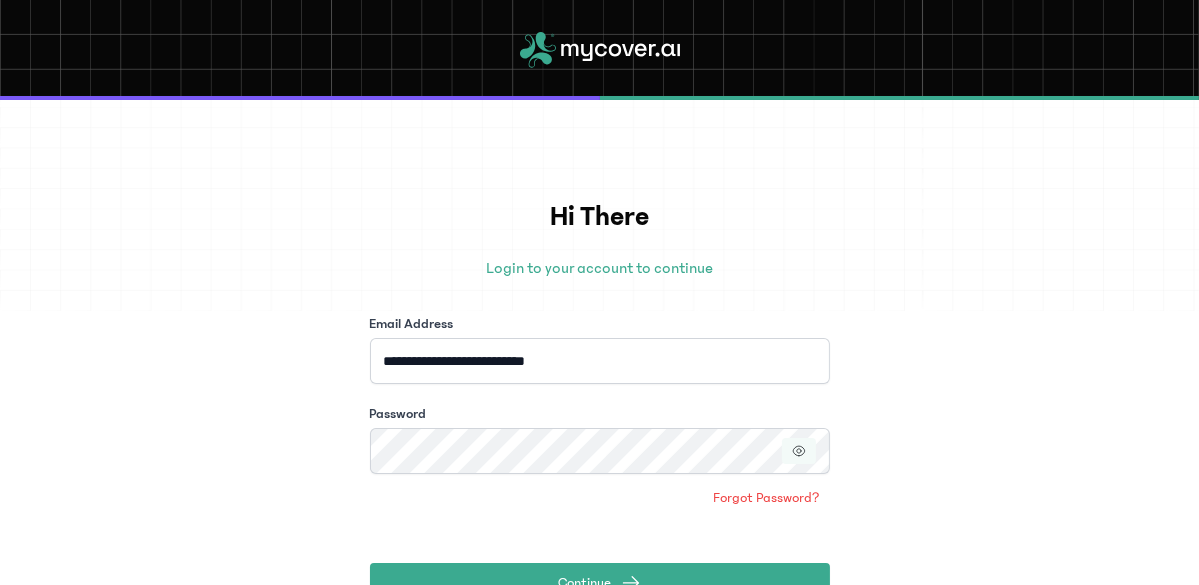 click 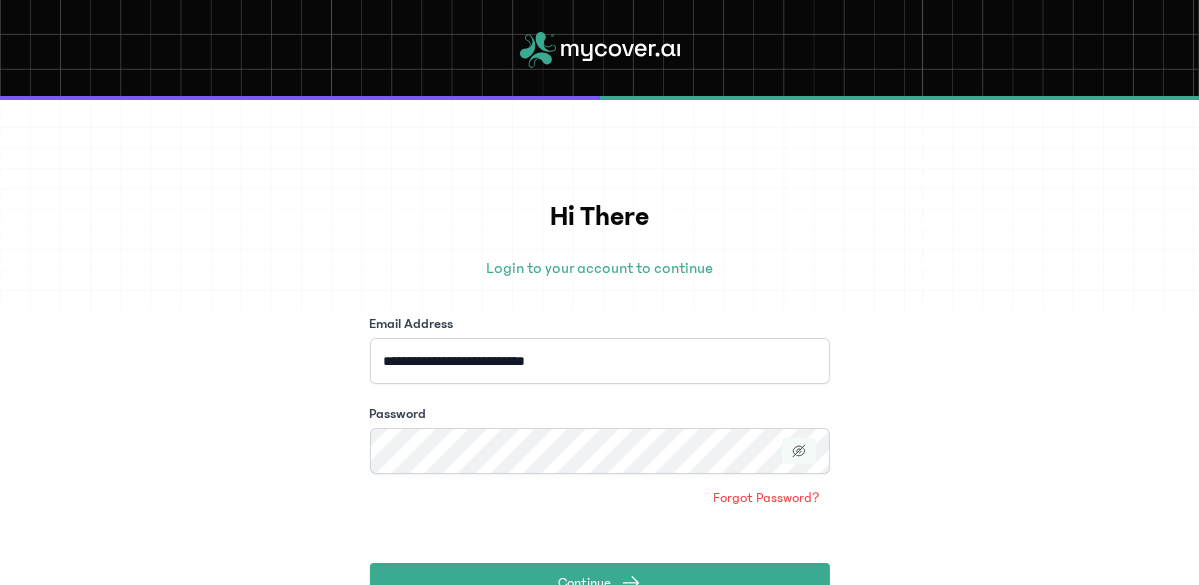 click 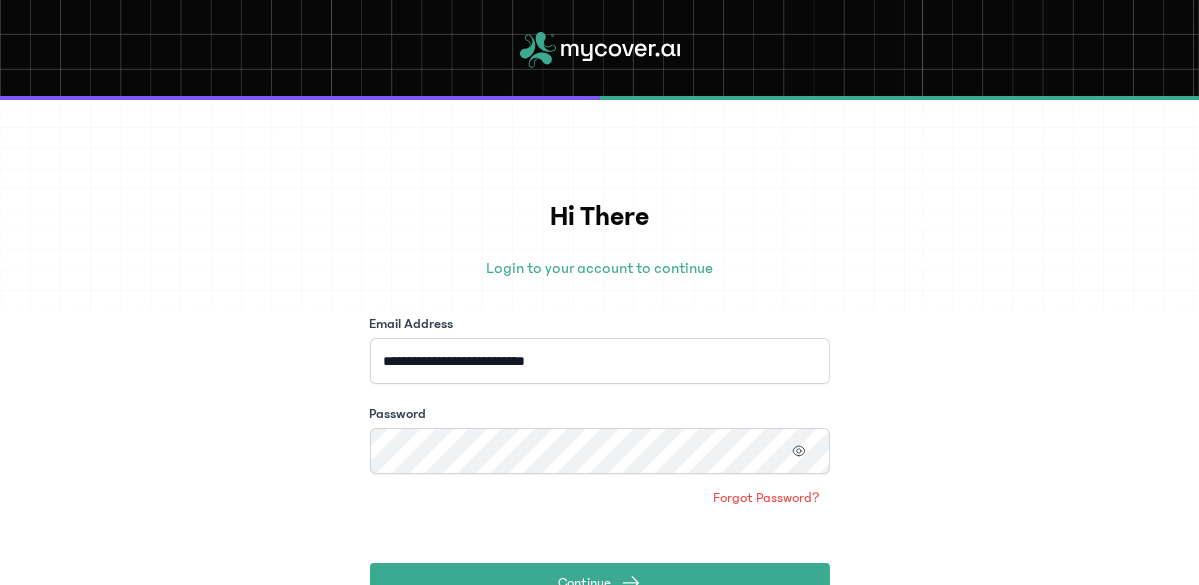 type 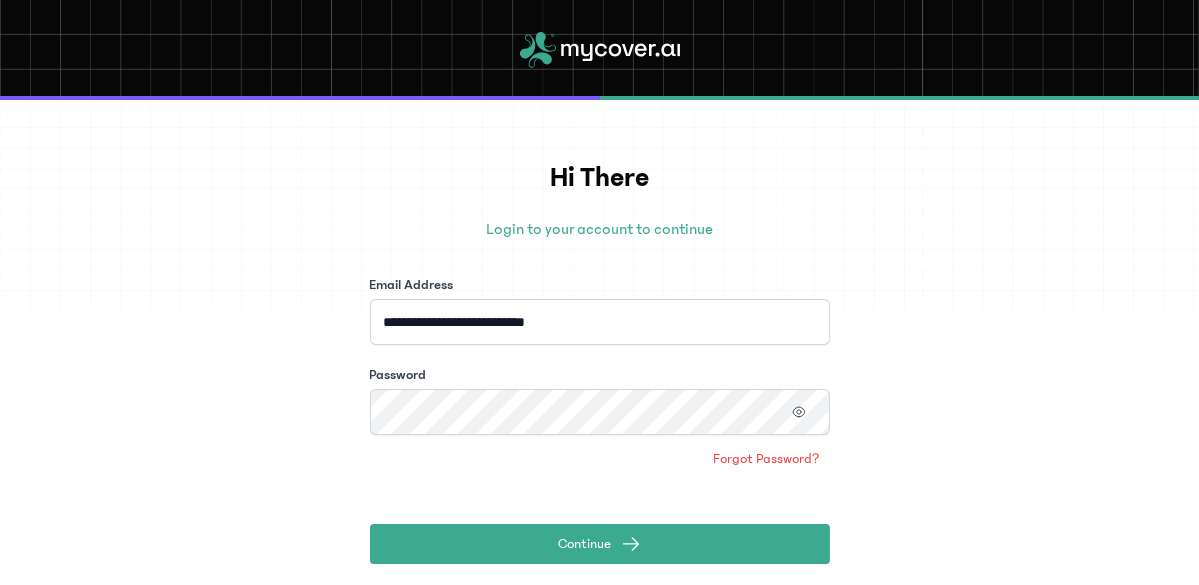 scroll, scrollTop: 78, scrollLeft: 0, axis: vertical 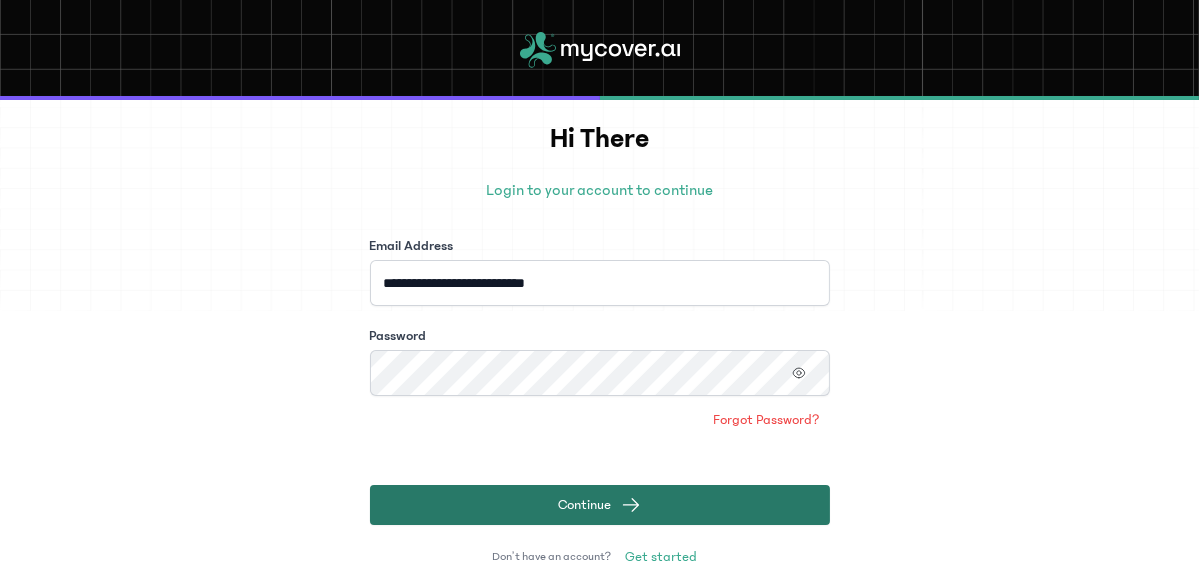 click on "Continue" 